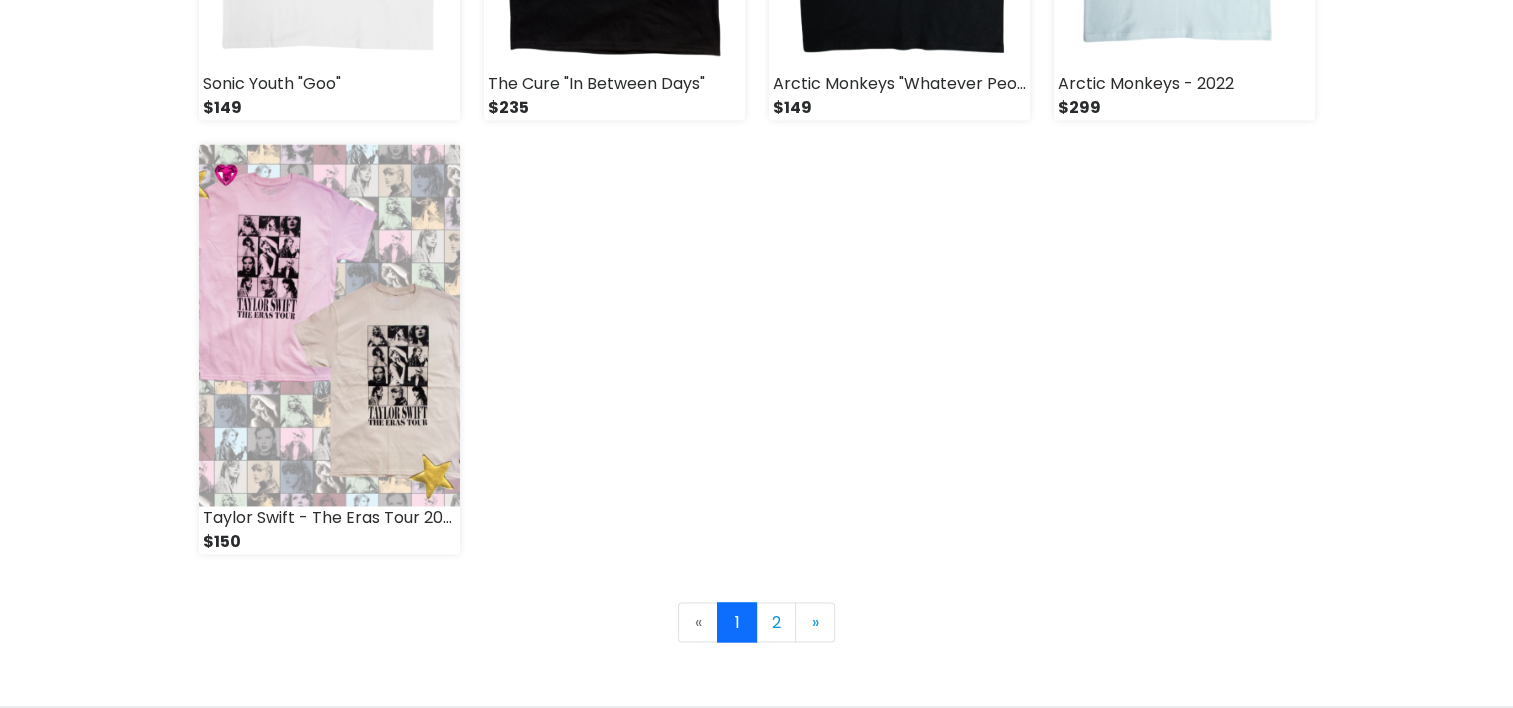 scroll, scrollTop: 3080, scrollLeft: 0, axis: vertical 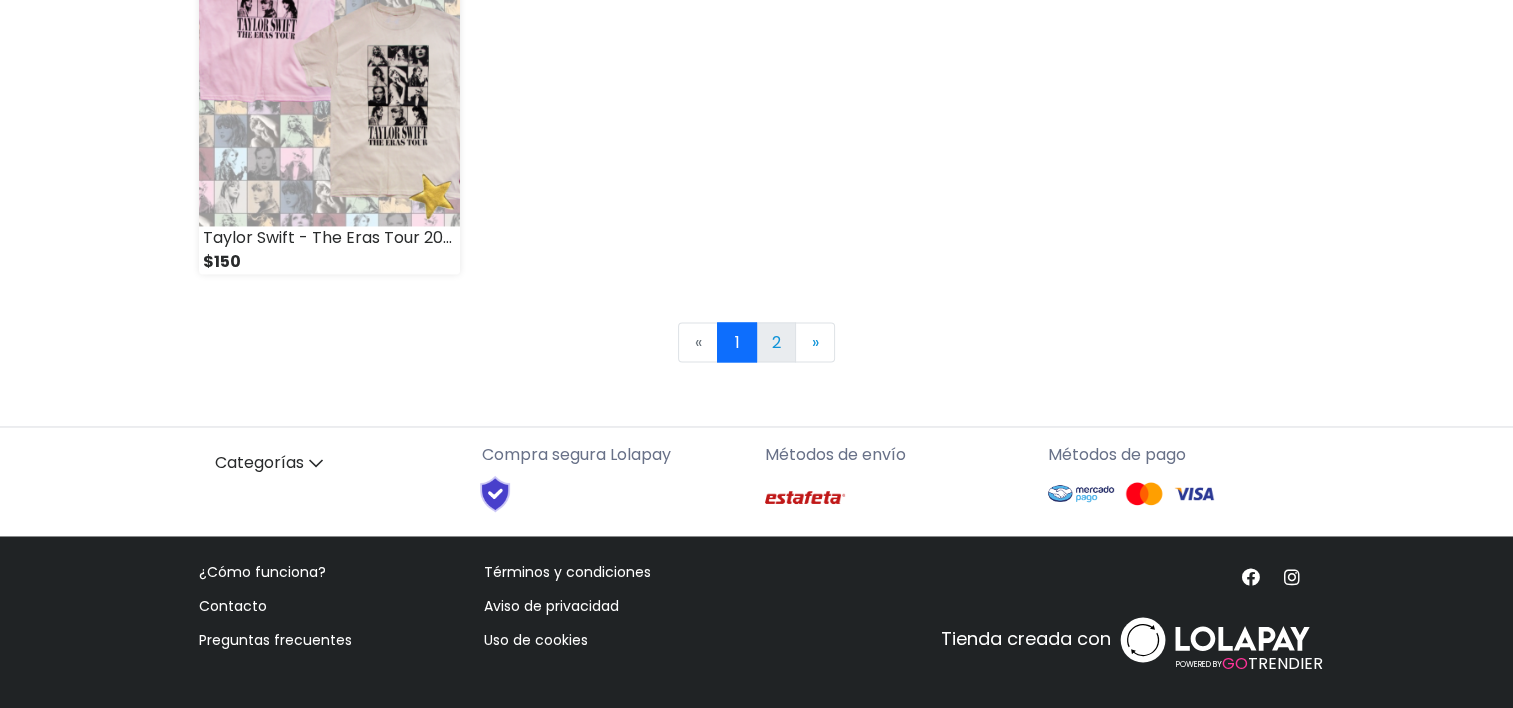 click on "2" at bounding box center [776, 342] 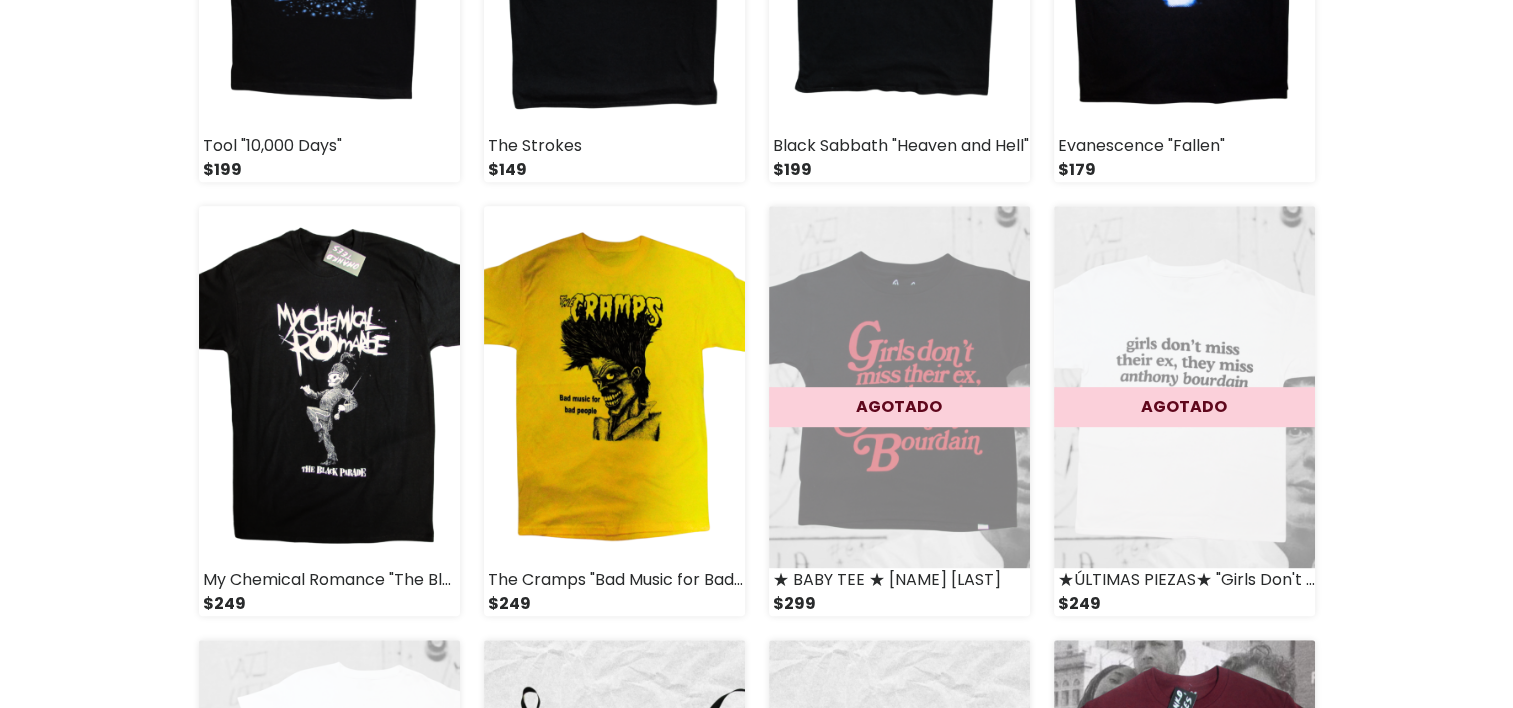 scroll, scrollTop: 1008, scrollLeft: 0, axis: vertical 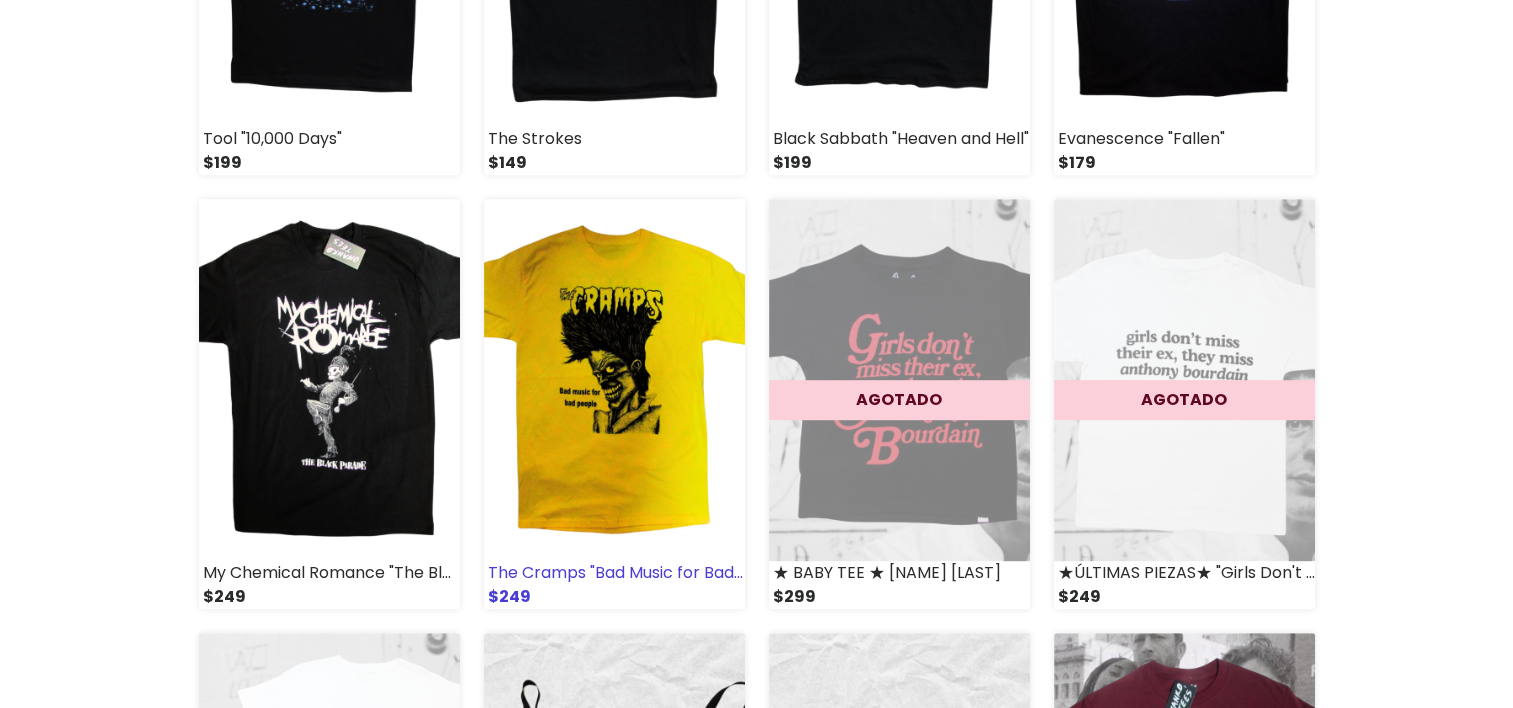 click at bounding box center (614, 380) 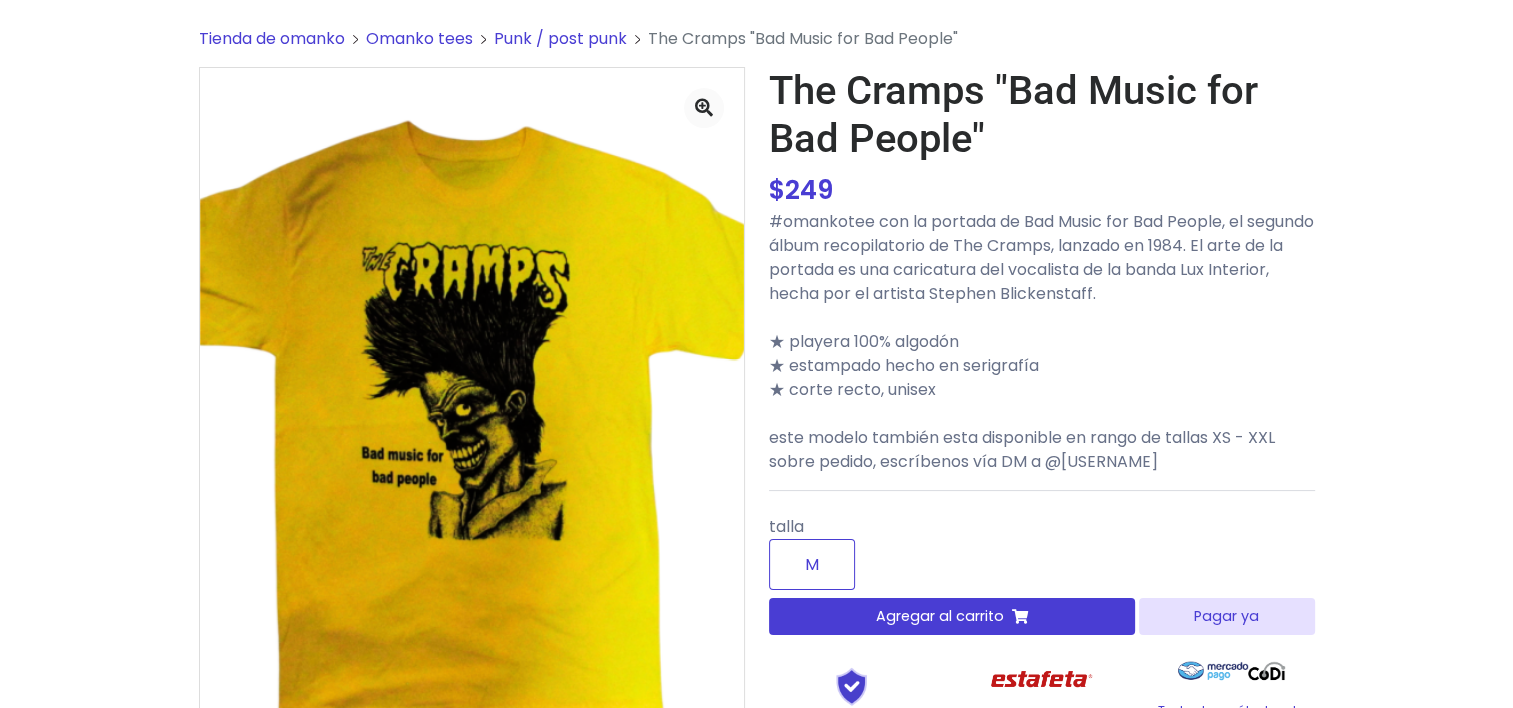 scroll, scrollTop: 0, scrollLeft: 0, axis: both 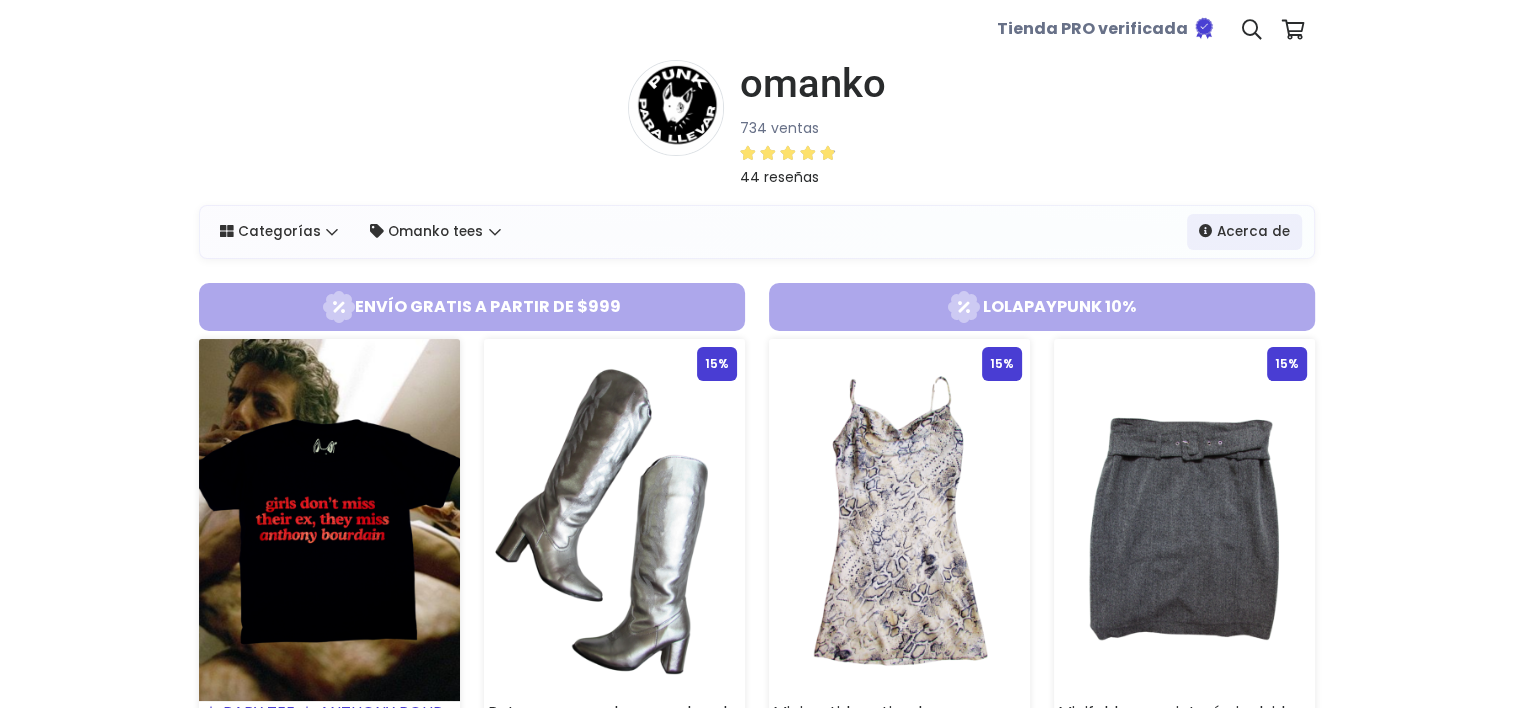 click at bounding box center (329, 520) 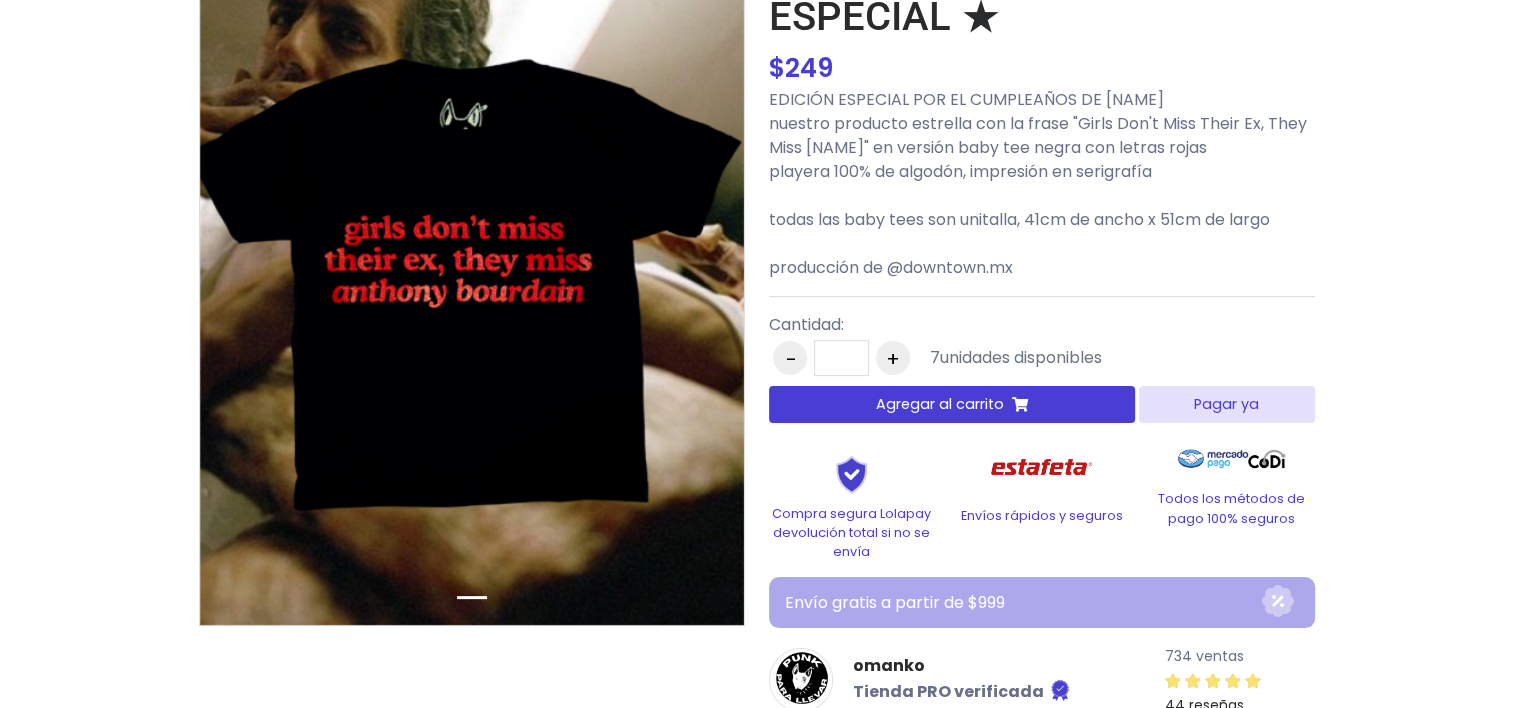 scroll, scrollTop: 251, scrollLeft: 0, axis: vertical 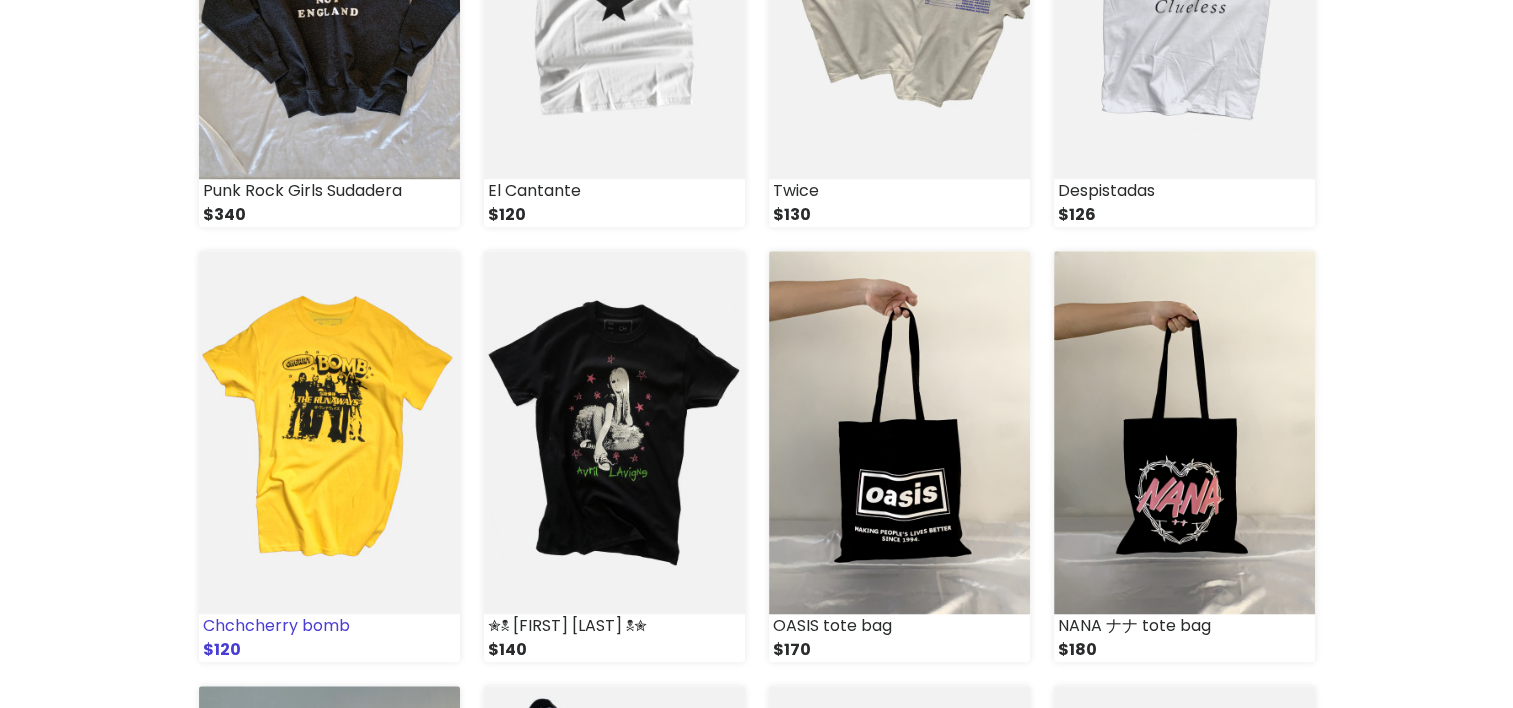 click at bounding box center (329, 432) 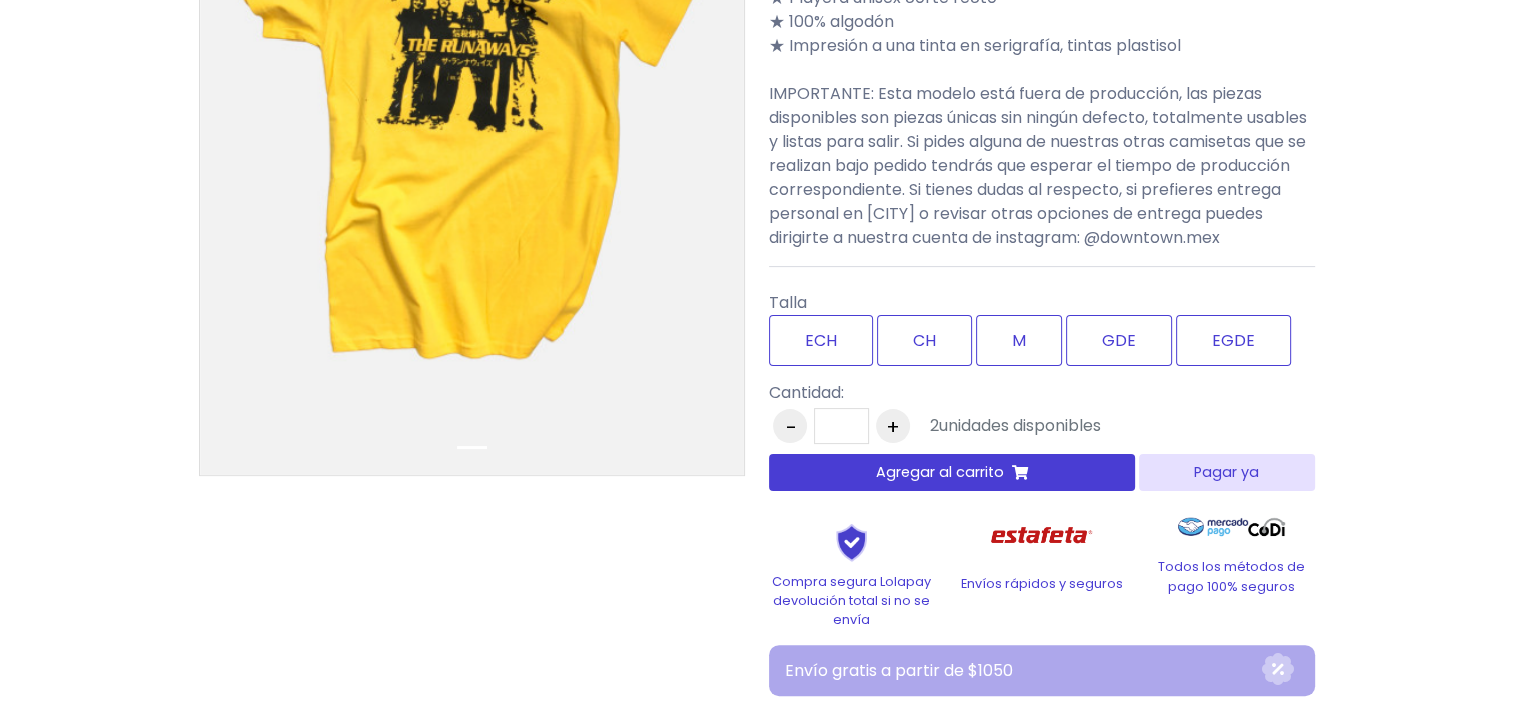 scroll, scrollTop: 0, scrollLeft: 0, axis: both 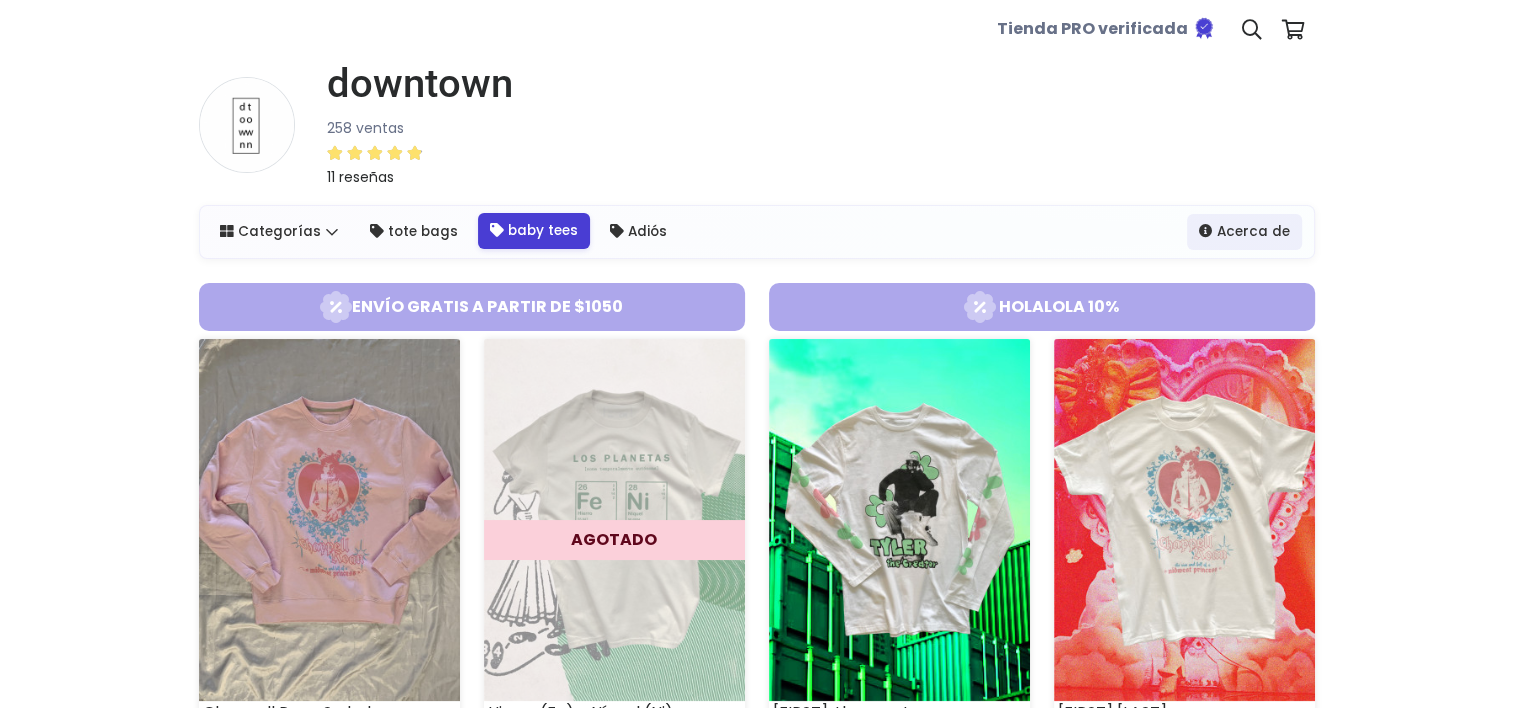 click on "baby tees" at bounding box center (534, 231) 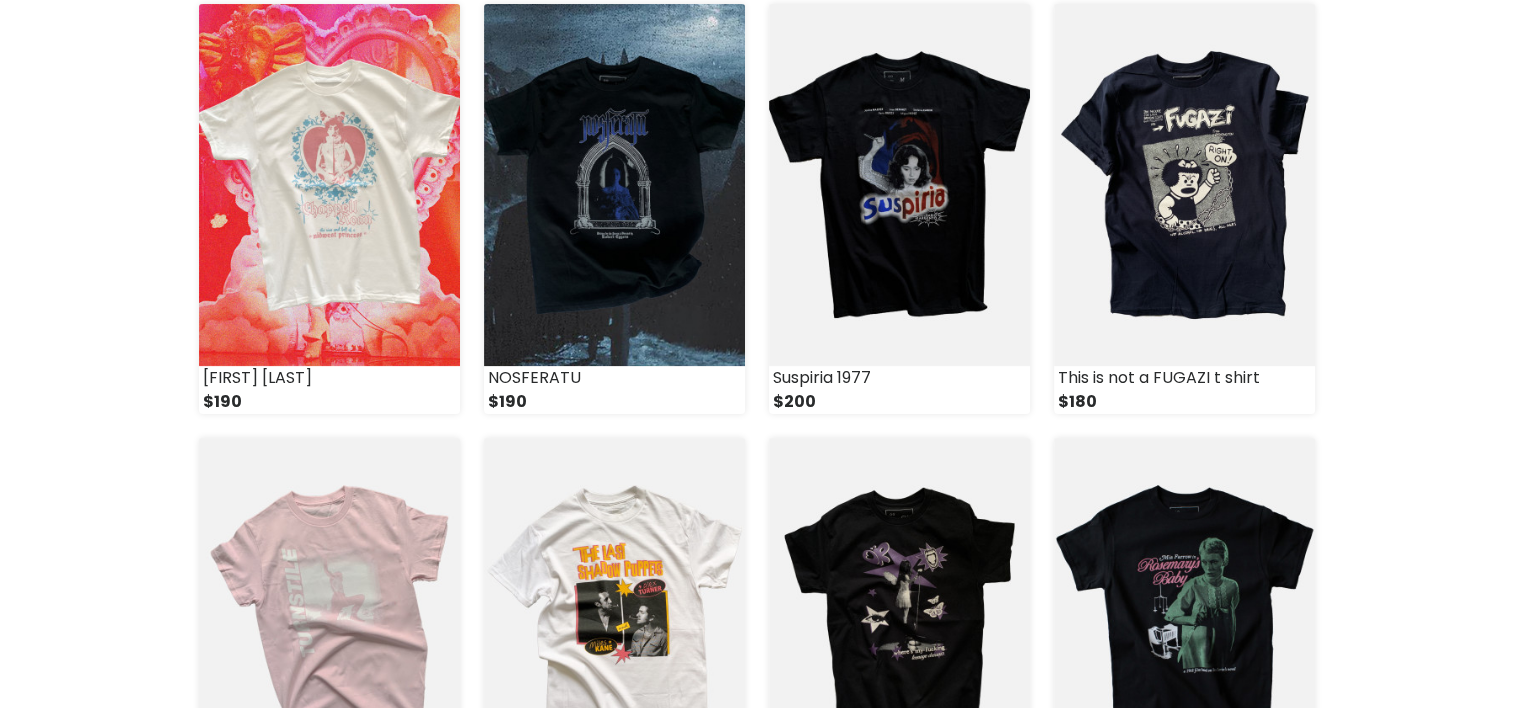 scroll, scrollTop: 0, scrollLeft: 0, axis: both 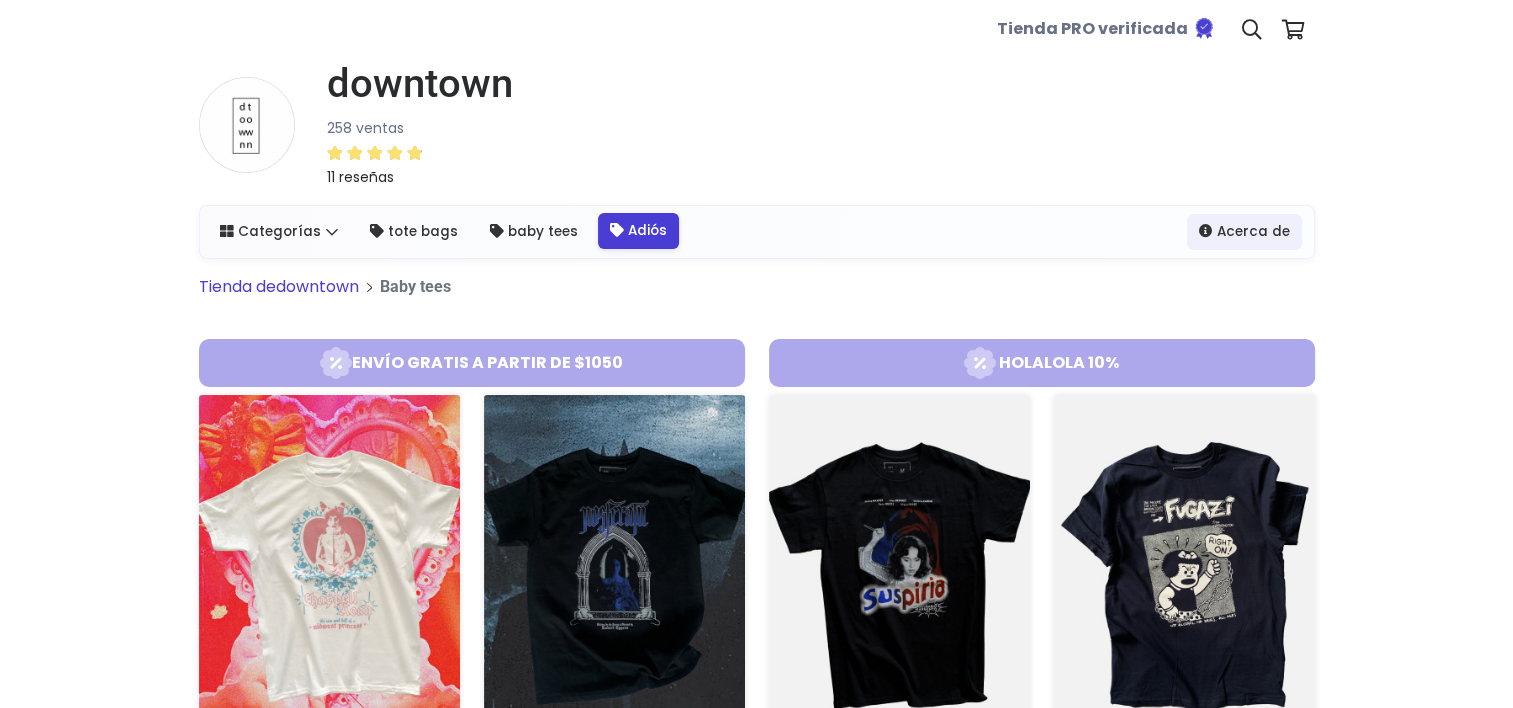 click at bounding box center [617, 231] 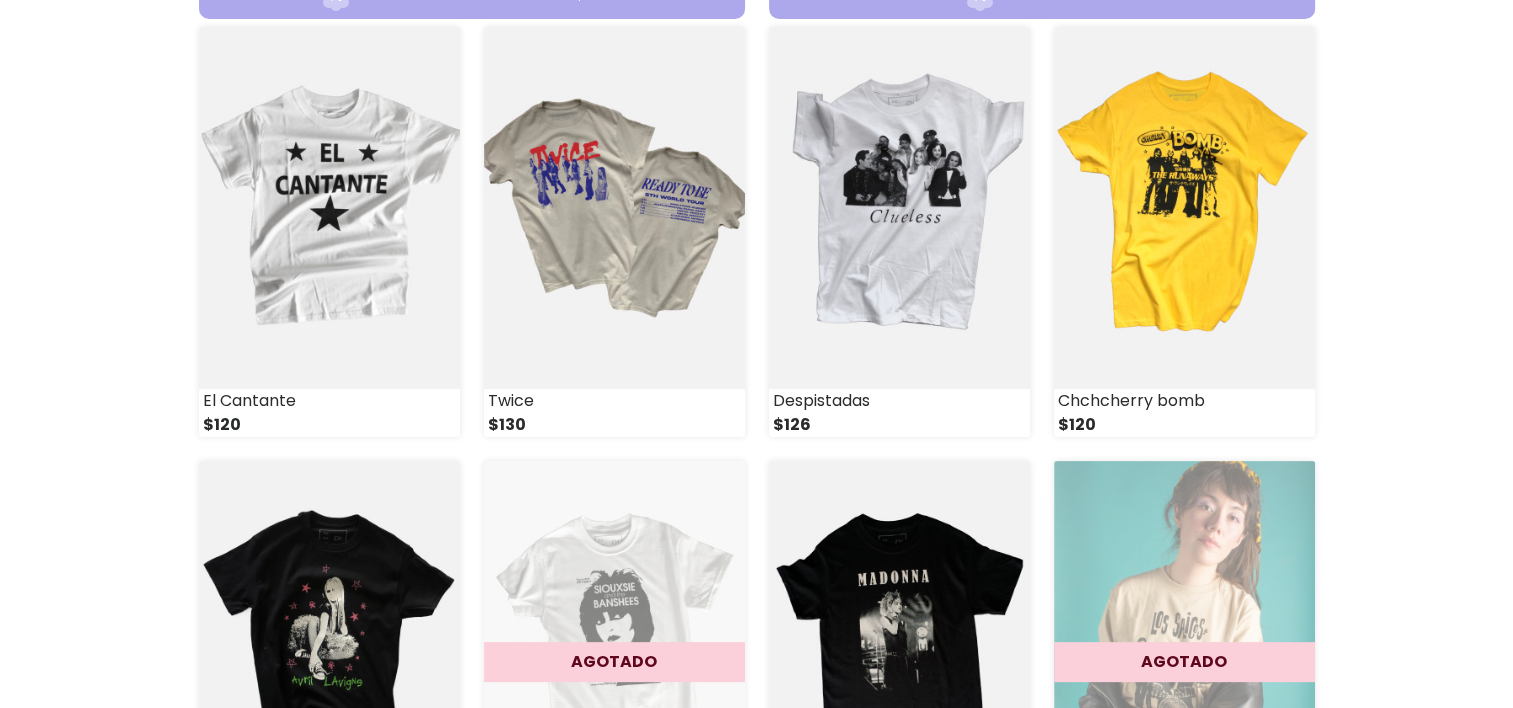 scroll, scrollTop: 0, scrollLeft: 0, axis: both 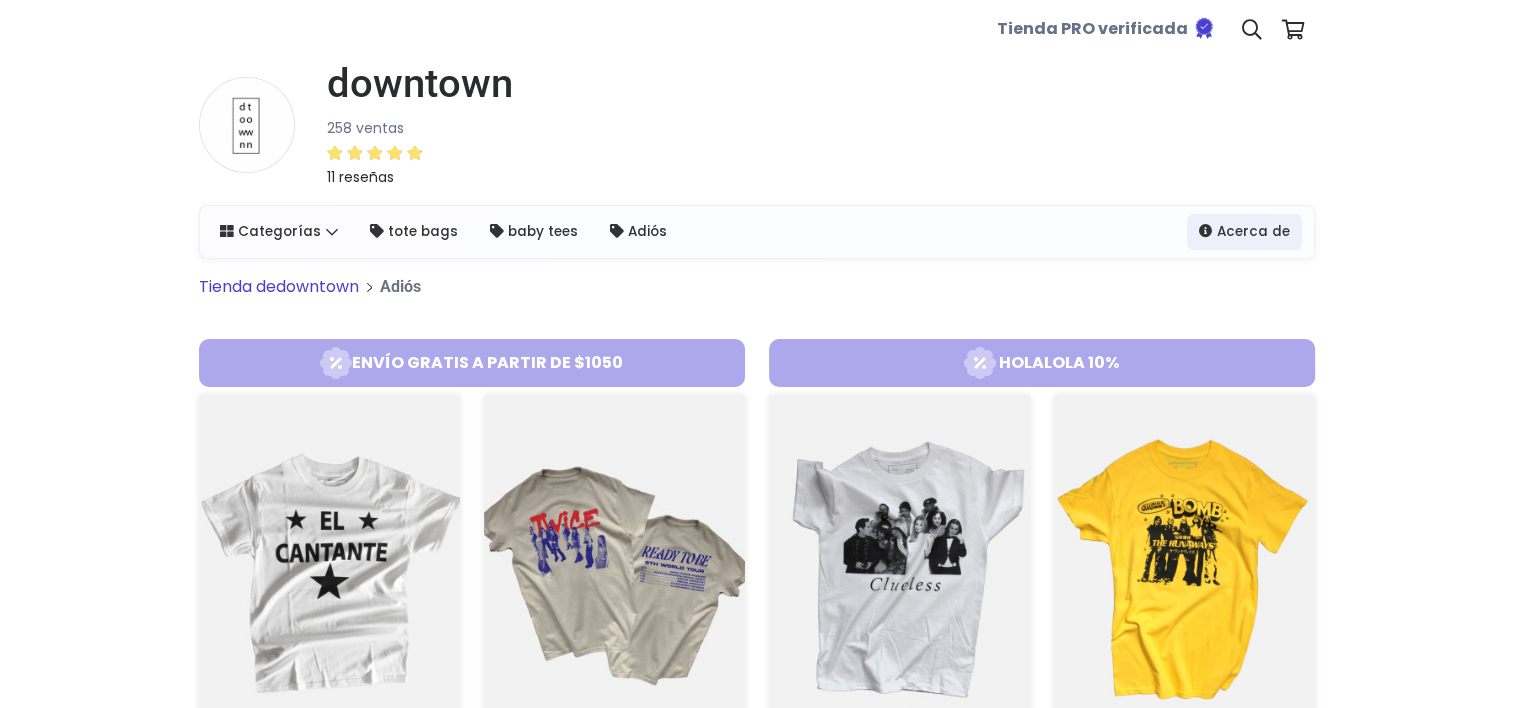click on "downtown" at bounding box center (420, 84) 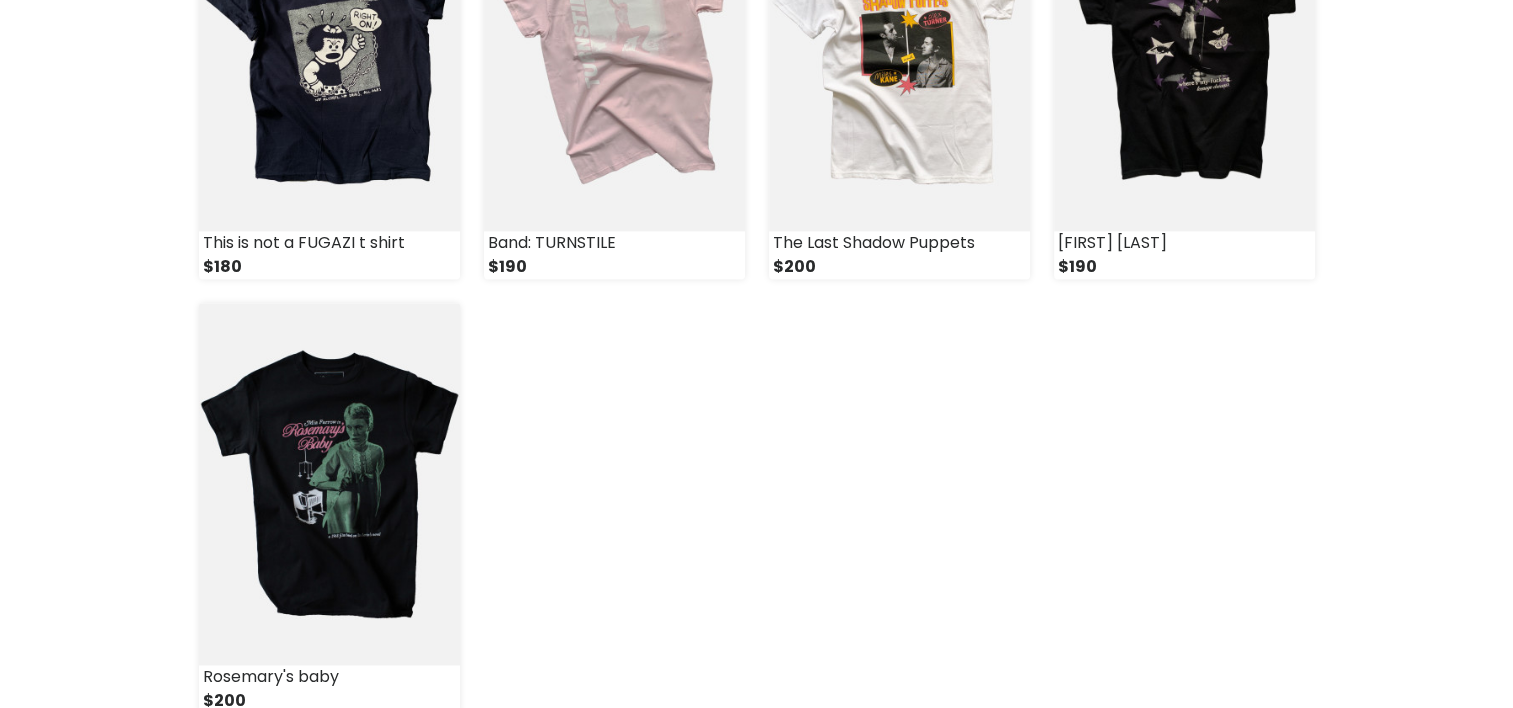 scroll, scrollTop: 2957, scrollLeft: 0, axis: vertical 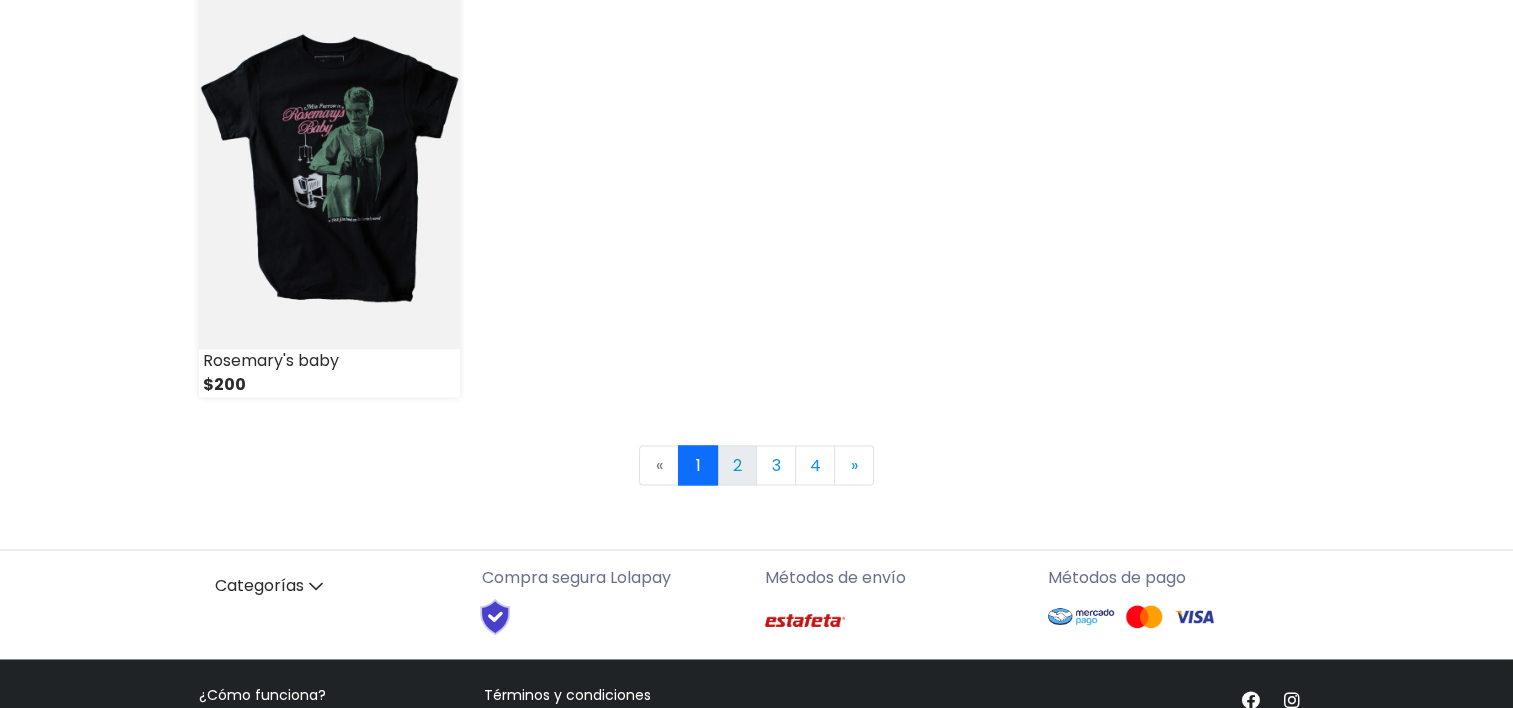 click on "2" at bounding box center (737, 465) 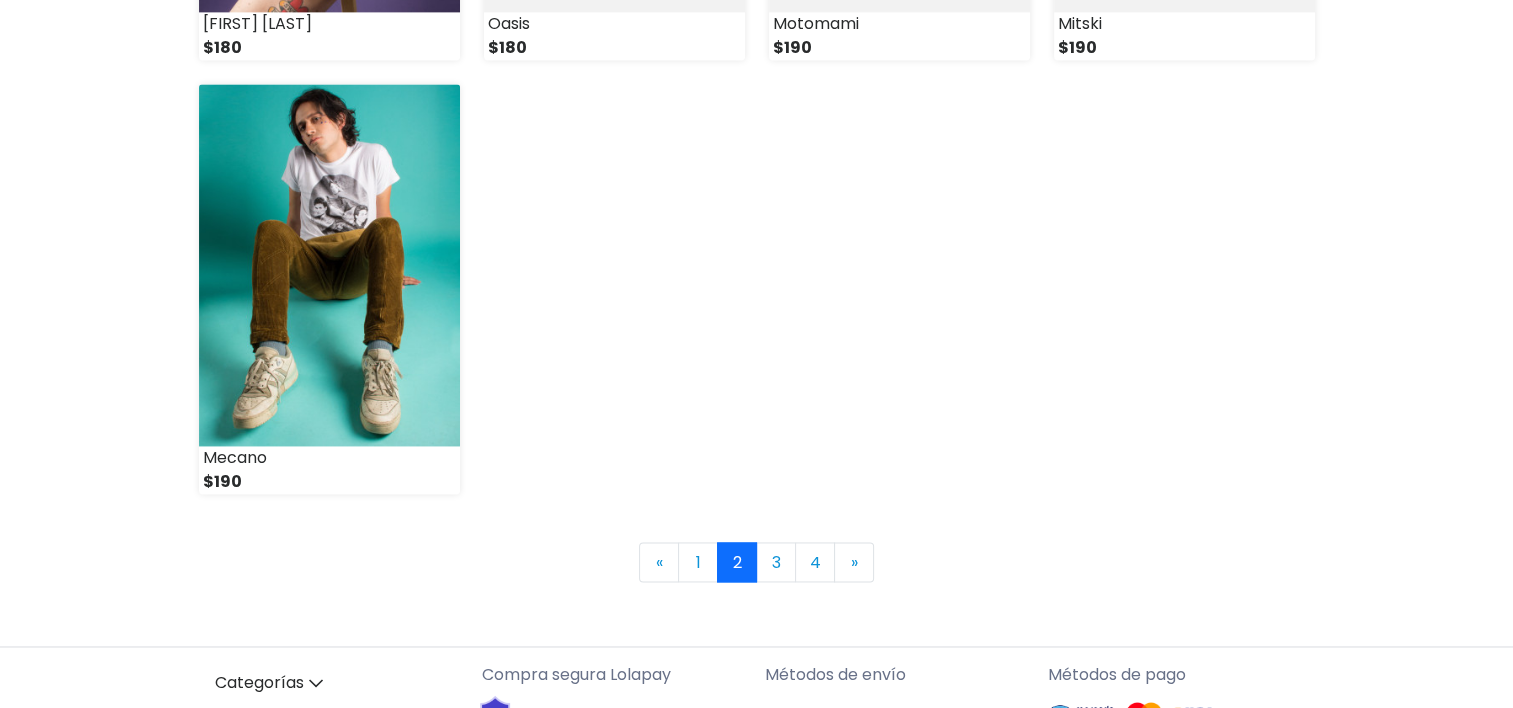 scroll, scrollTop: 2862, scrollLeft: 0, axis: vertical 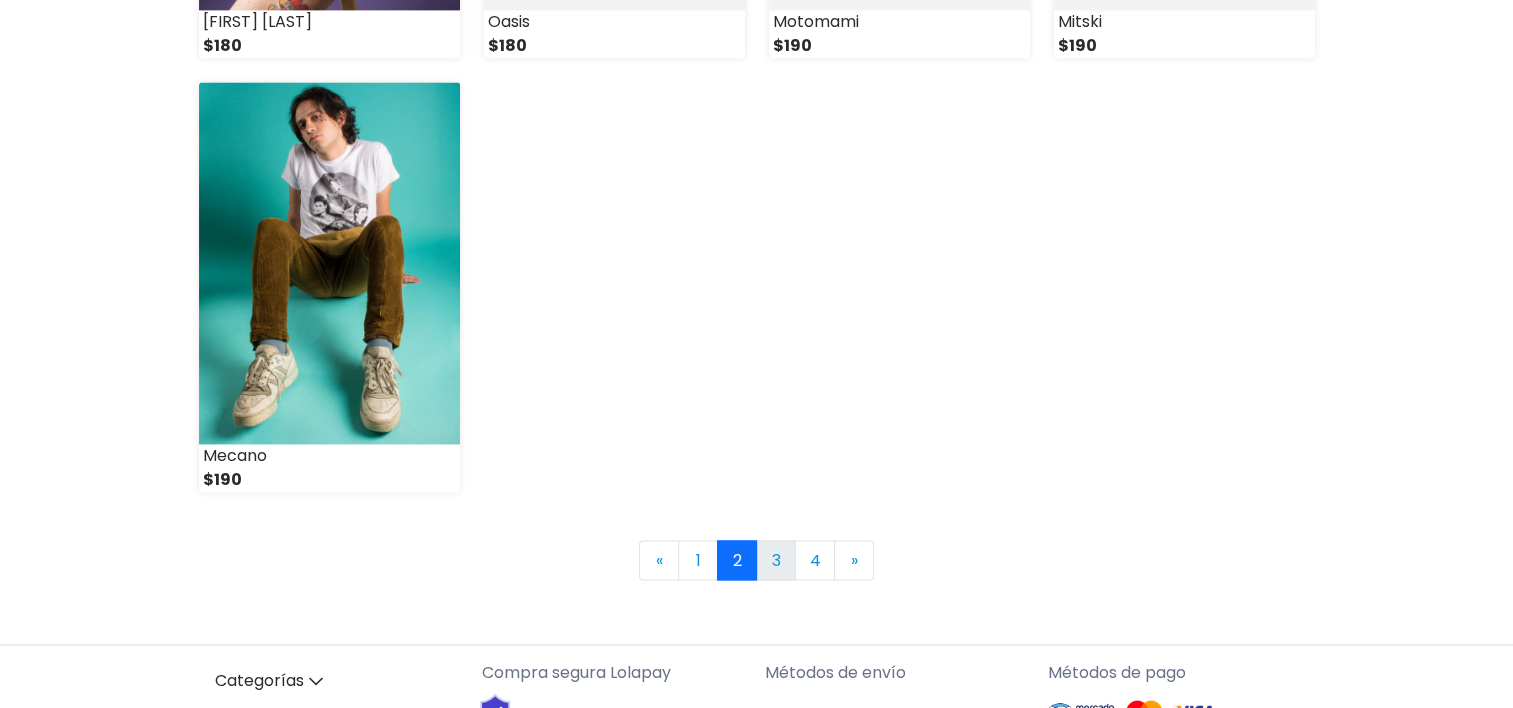 click on "3" at bounding box center [776, 560] 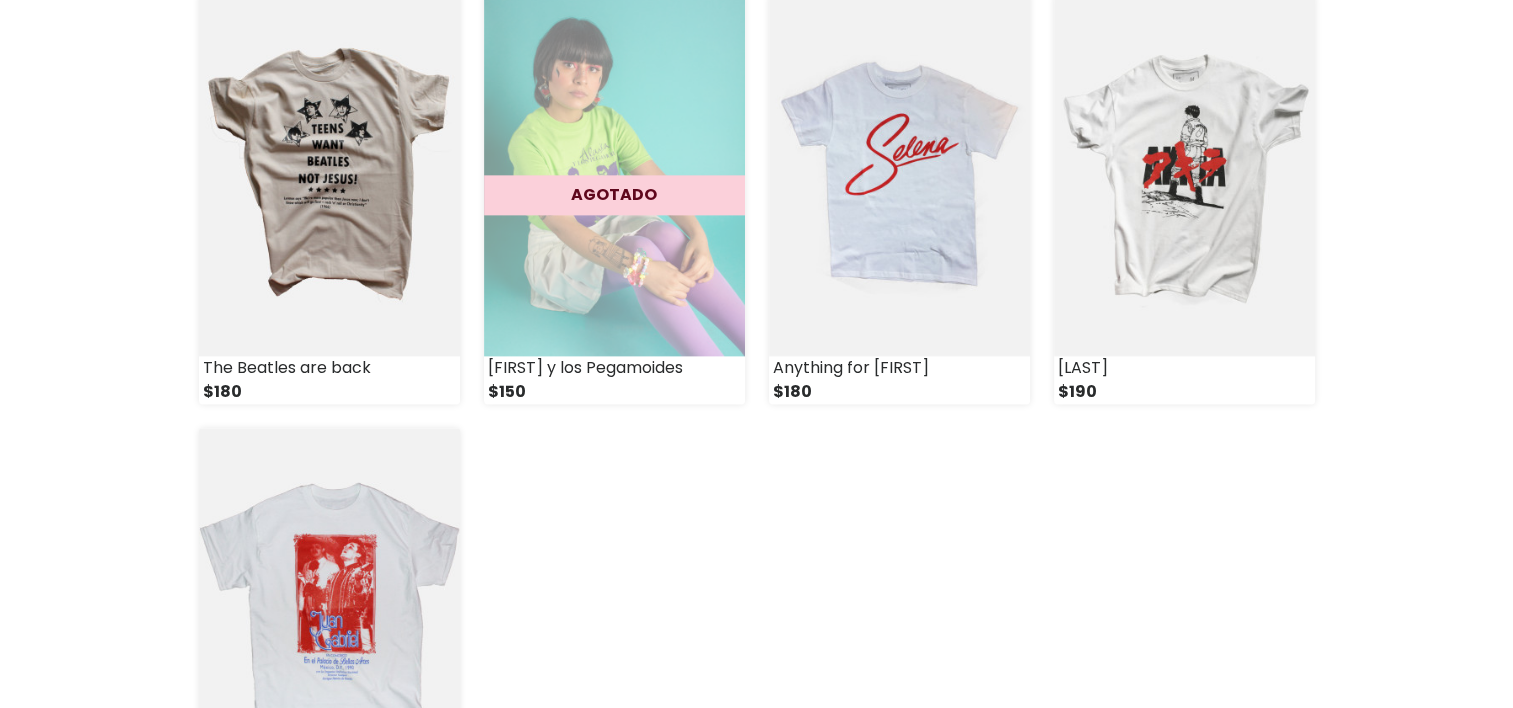 scroll, scrollTop: 2520, scrollLeft: 0, axis: vertical 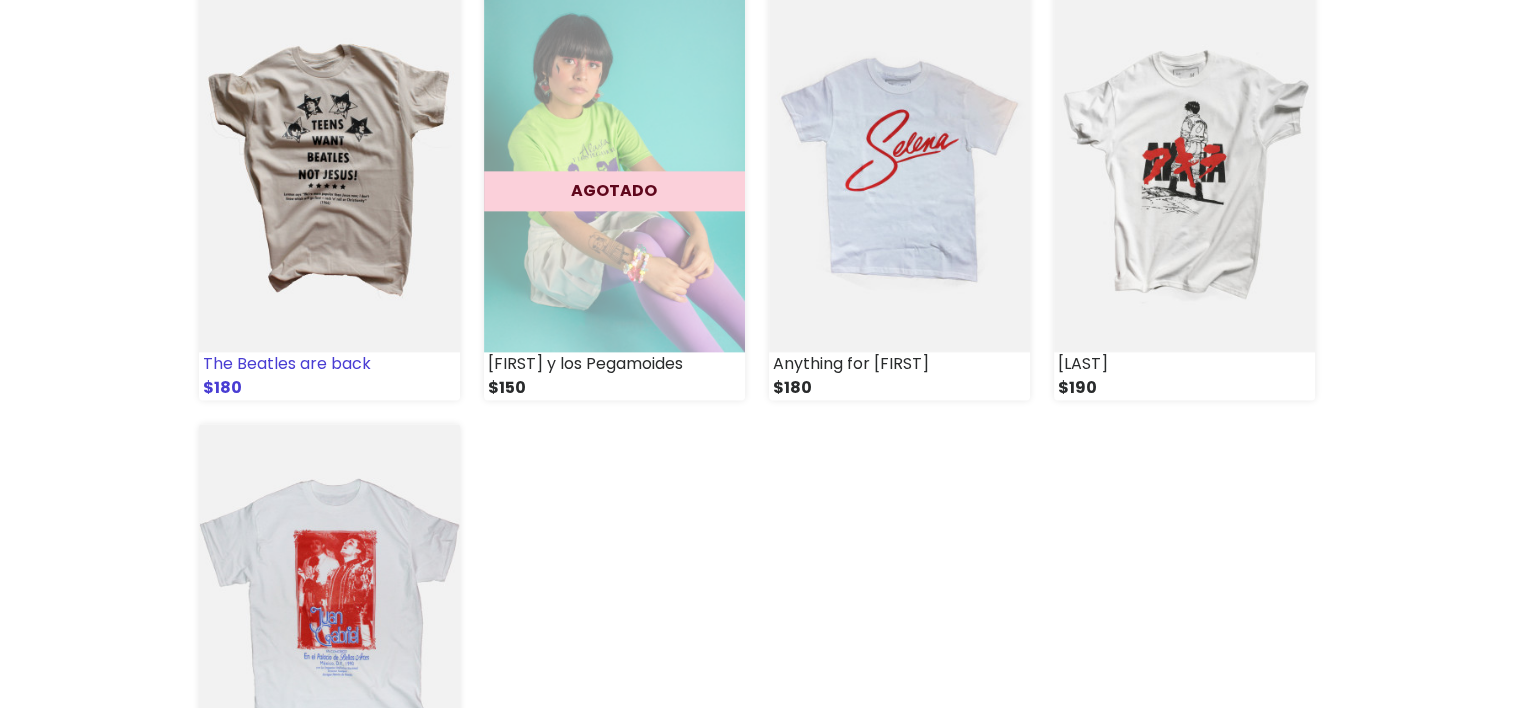 click at bounding box center [329, 171] 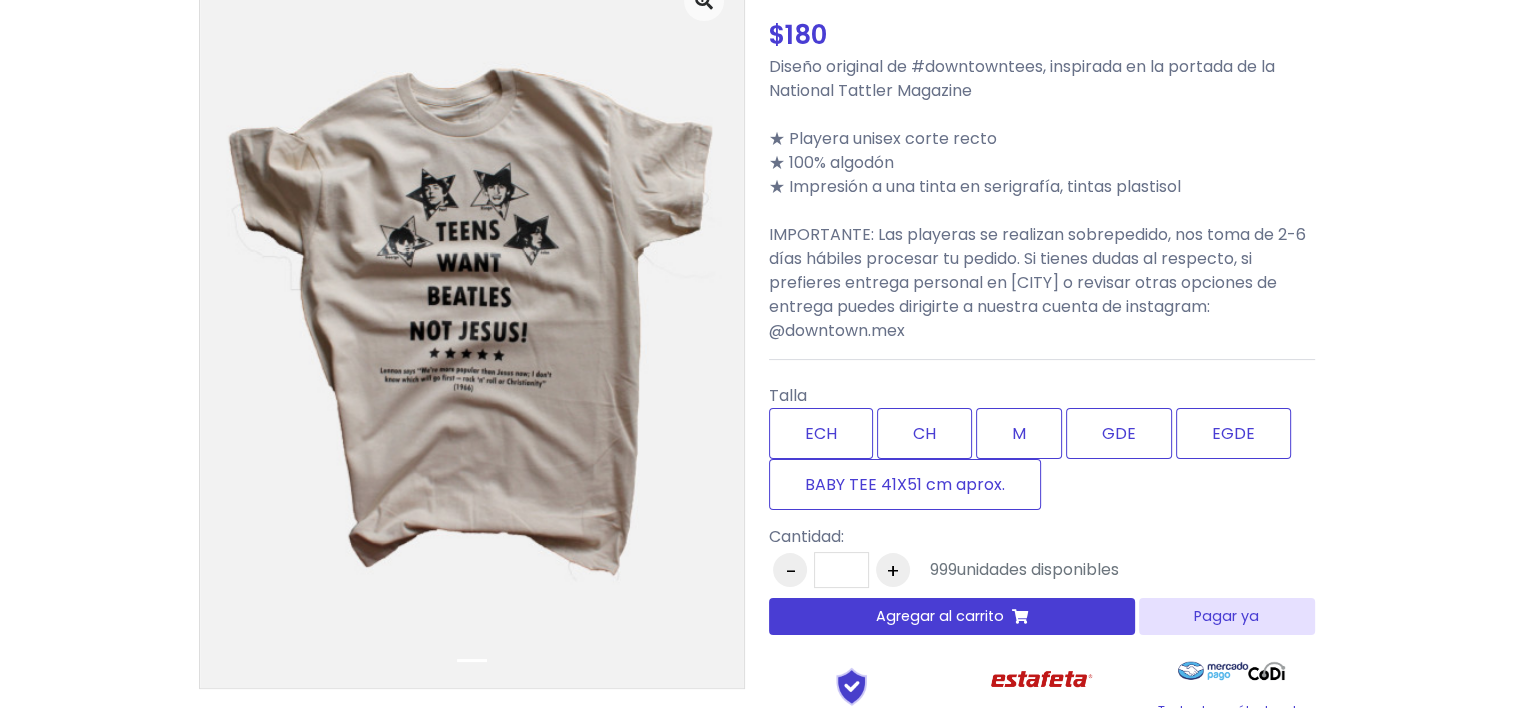 scroll, scrollTop: 188, scrollLeft: 0, axis: vertical 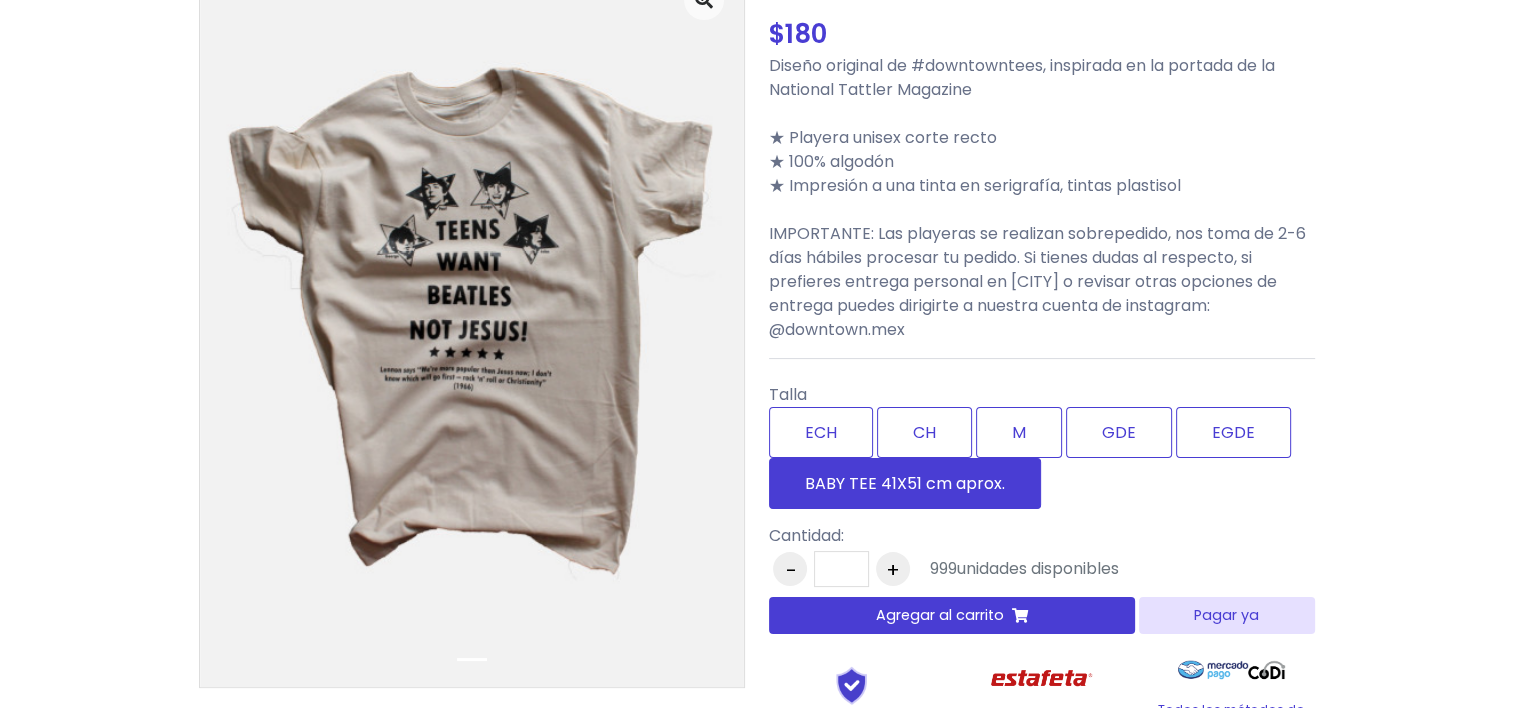 click on "BABY TEE 41X51 cm aprox." at bounding box center (905, 483) 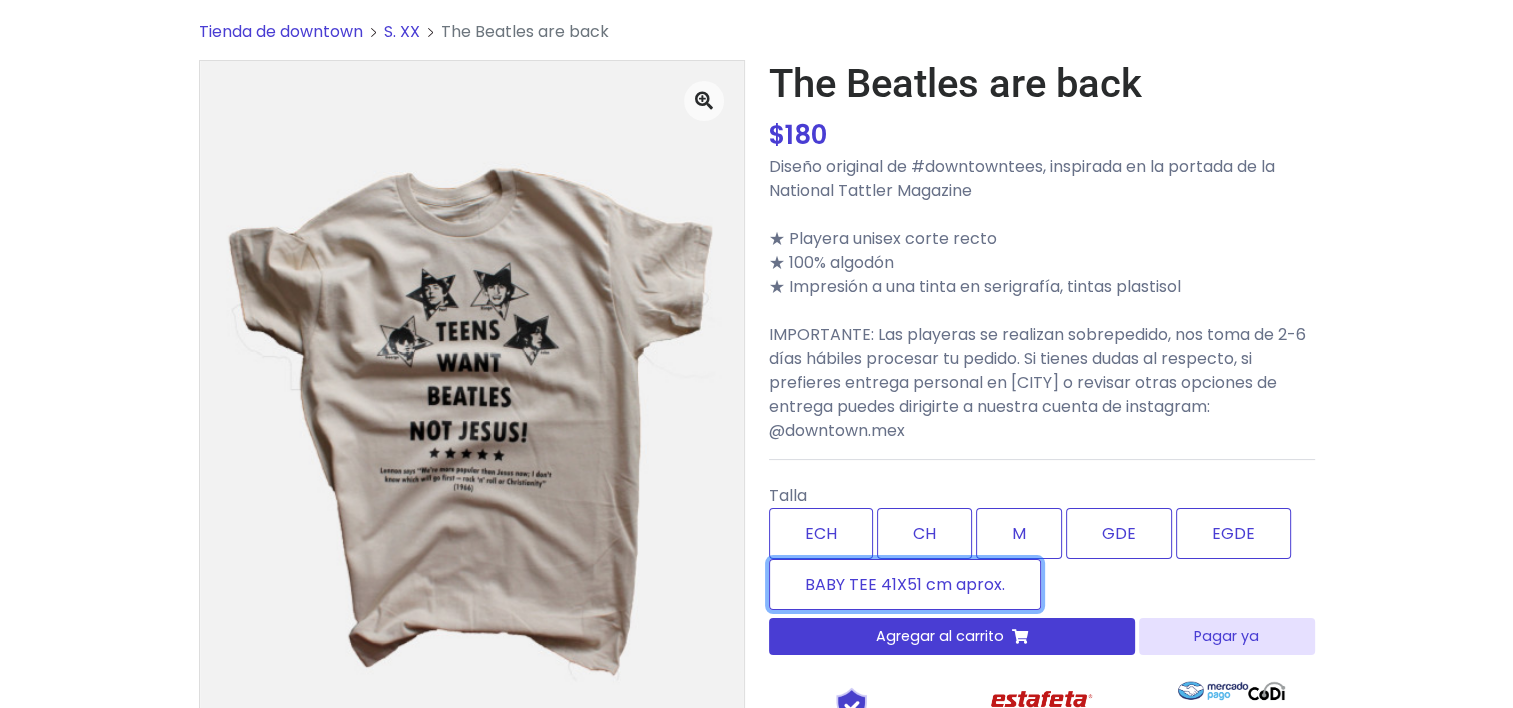 scroll, scrollTop: 88, scrollLeft: 0, axis: vertical 